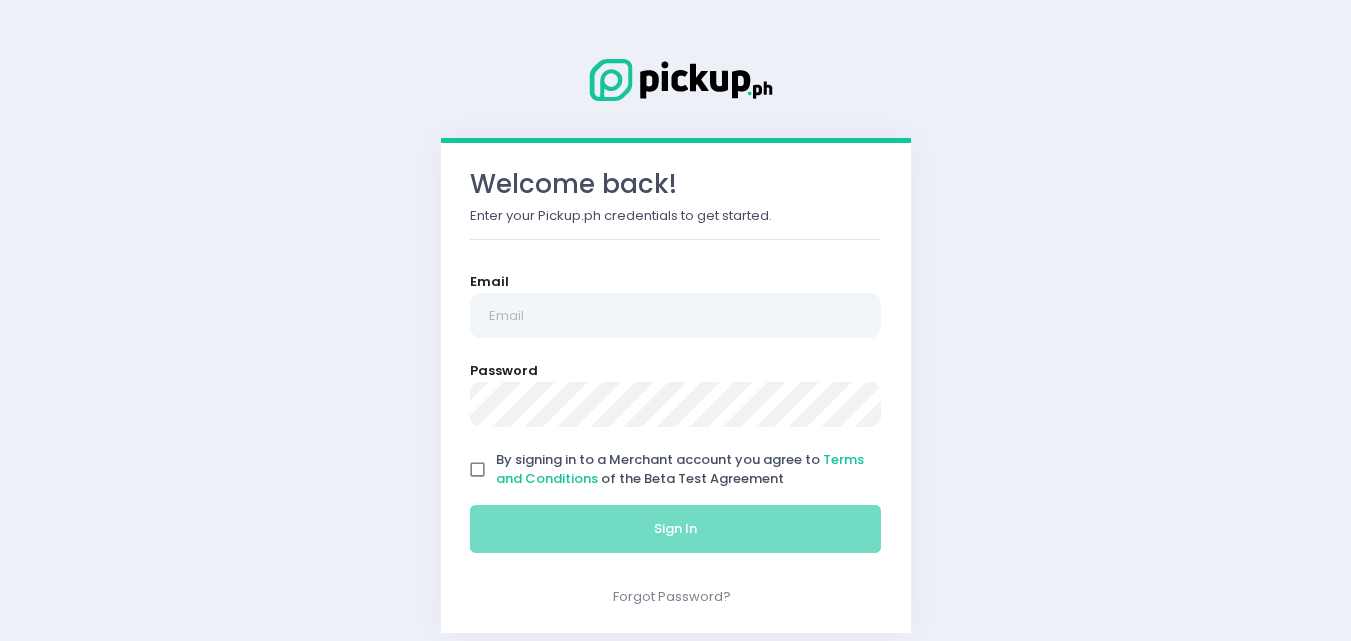 scroll, scrollTop: 0, scrollLeft: 0, axis: both 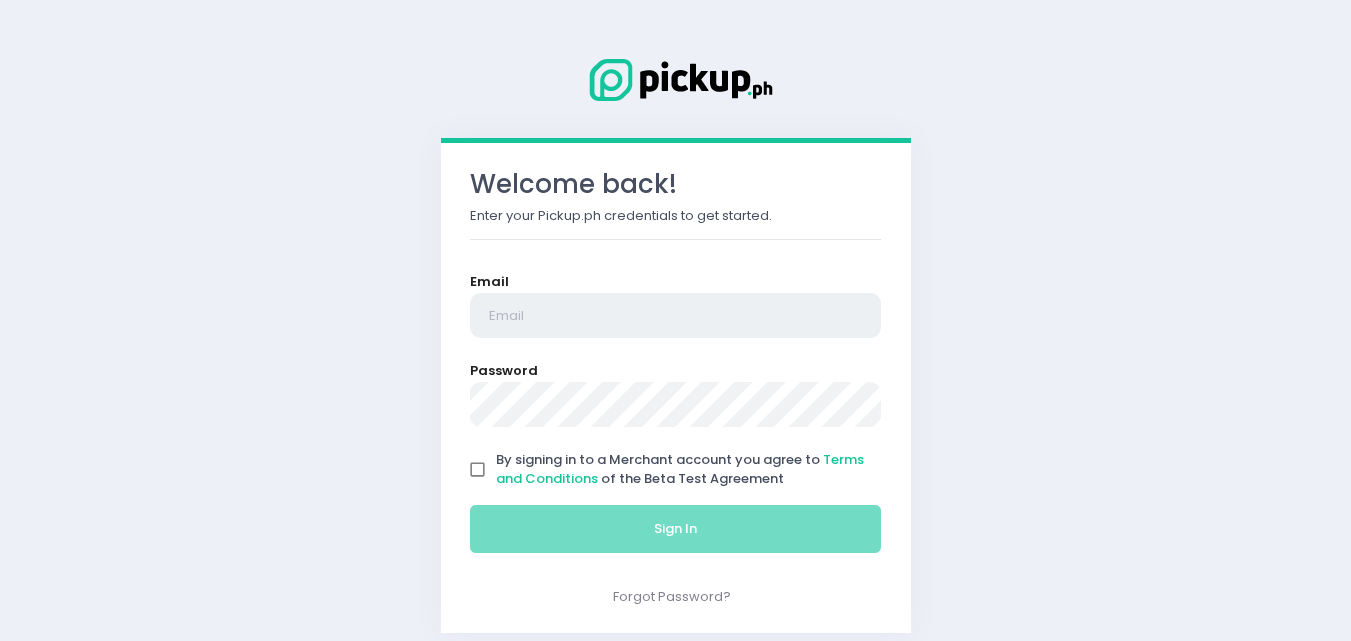 click at bounding box center (676, 316) 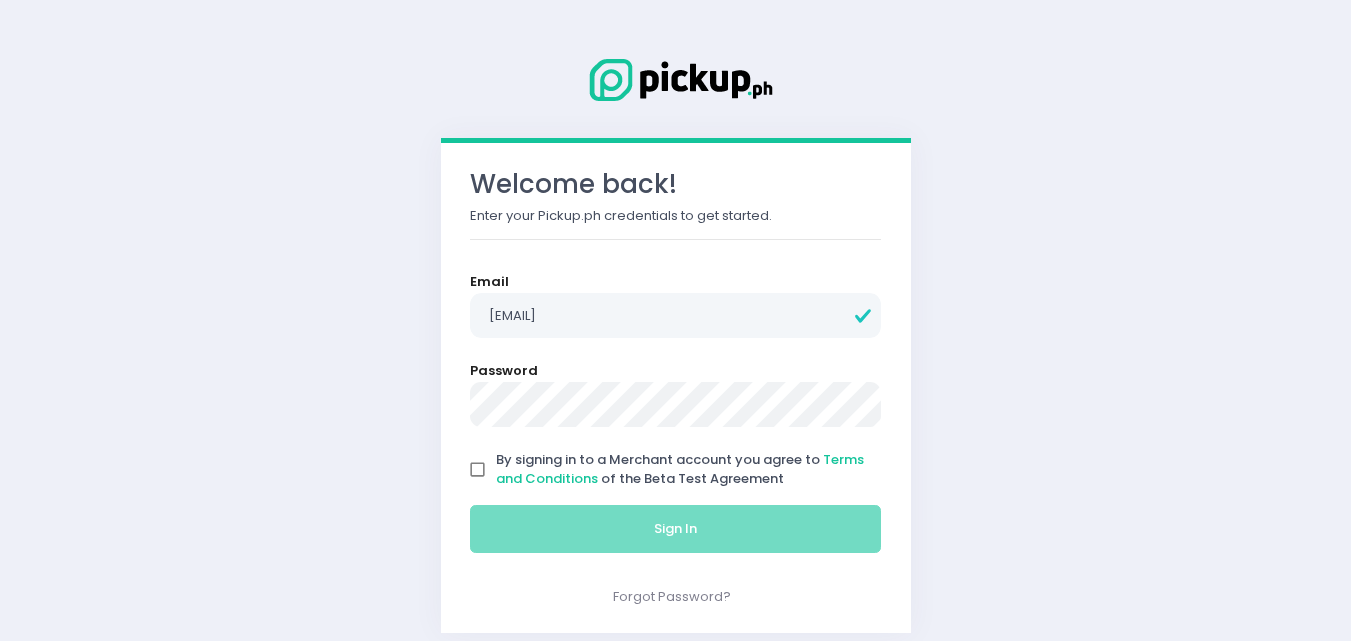 click on "By signing in to a Merchant account you agree to   Terms and Conditions   of the Beta Test Agreement" at bounding box center [478, 470] 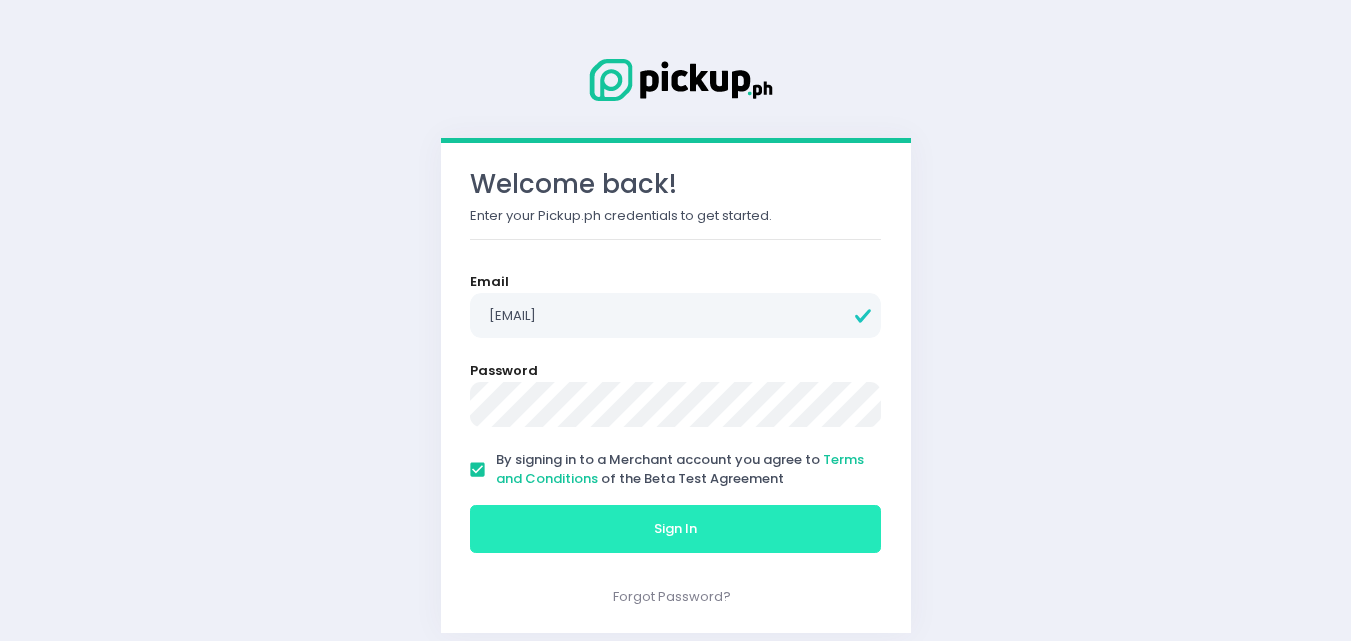 click on "Sign In" at bounding box center (676, 529) 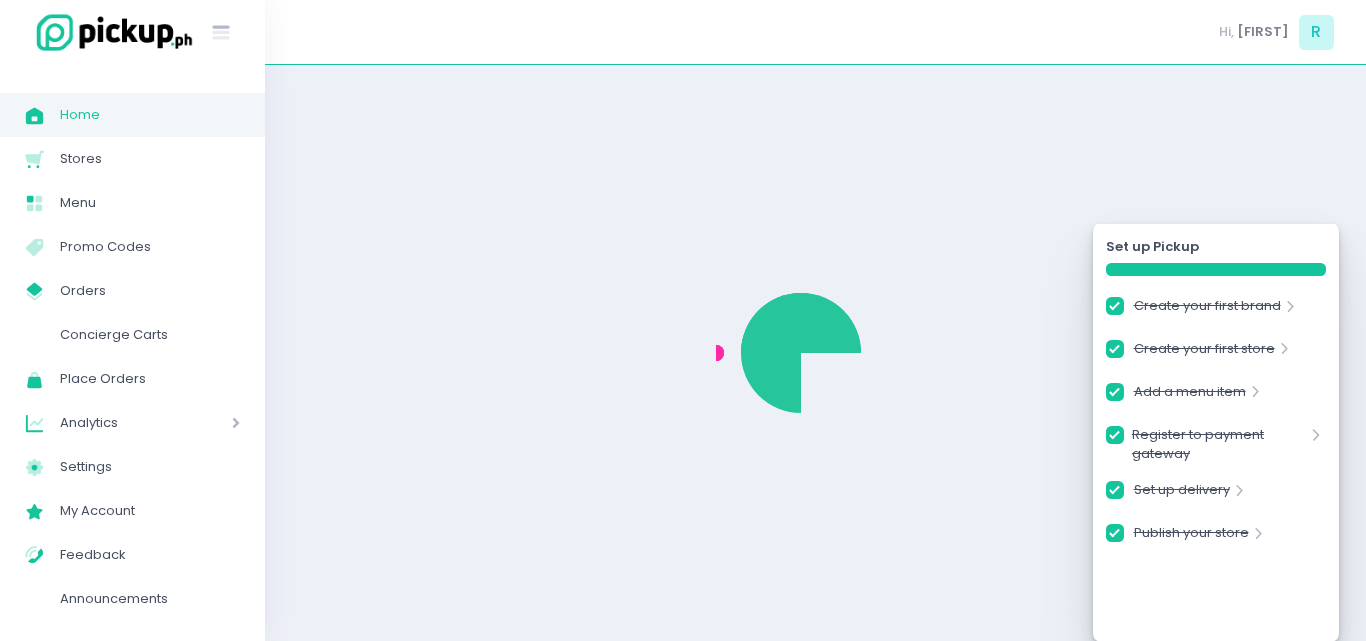 checkbox on "true" 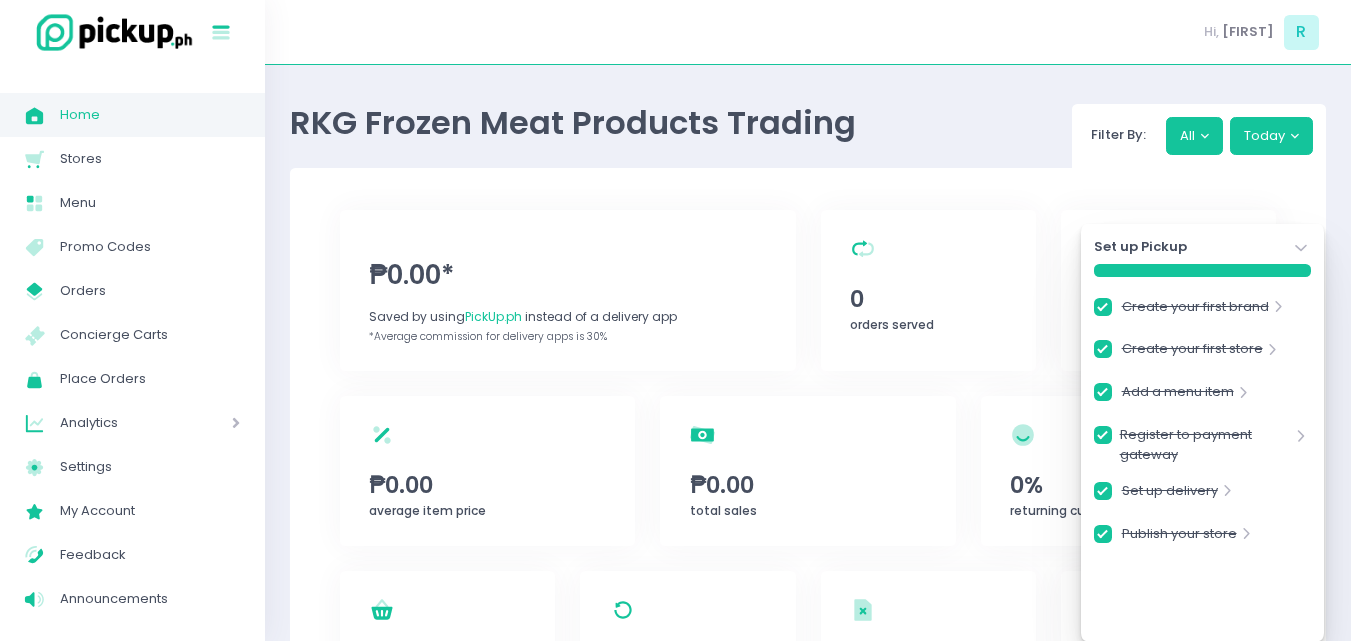 click on "Stockholm-icons / Text / Menu Created with Sketch." 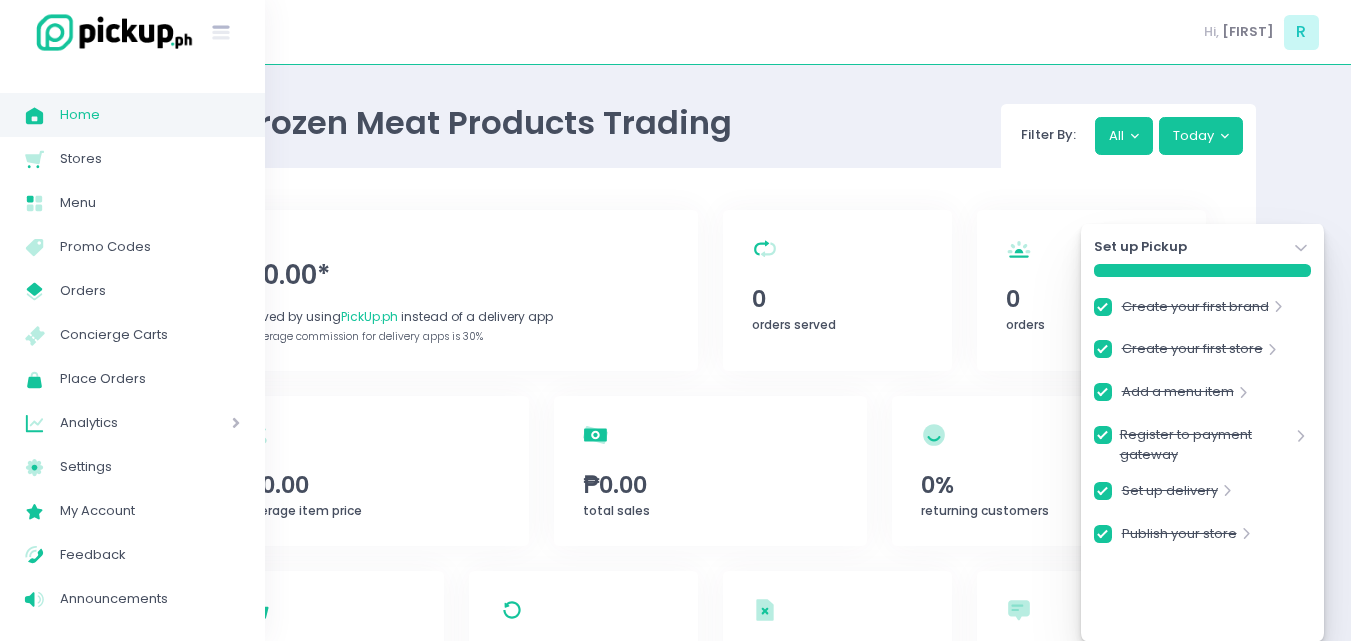 click at bounding box center [110, 32] 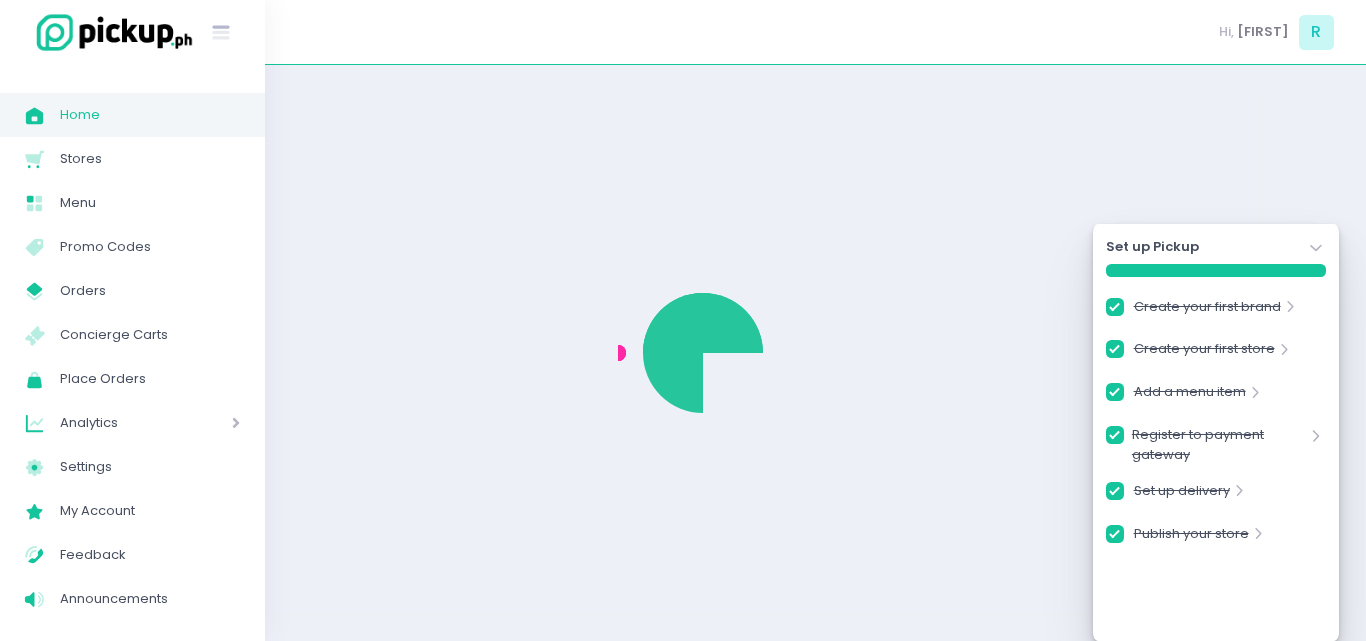 checkbox on "true" 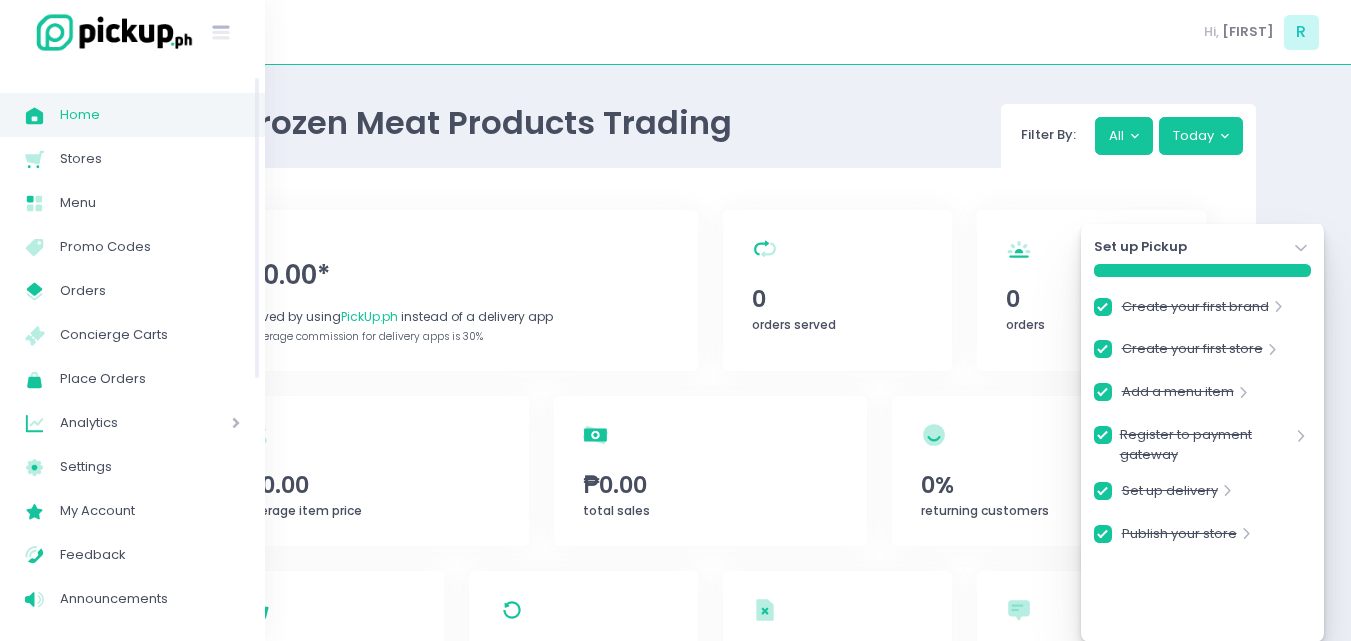 click on "Analytics" at bounding box center [117, 423] 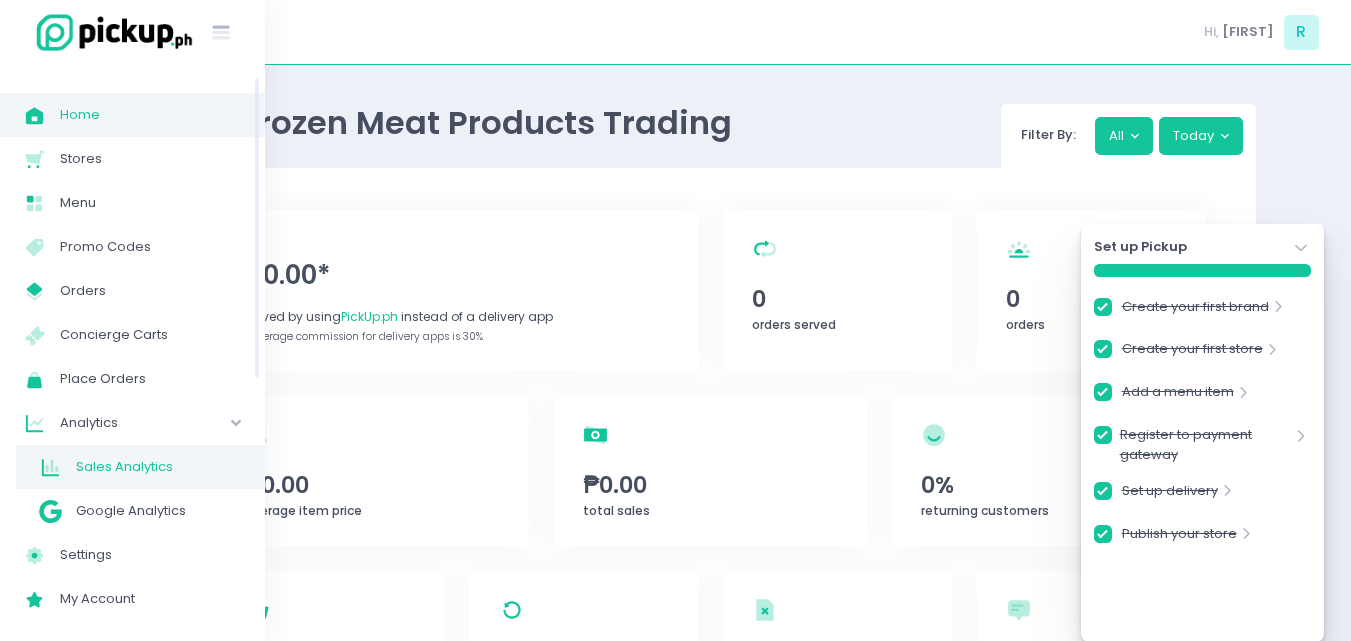 click on "Sales Analytics" at bounding box center (158, 467) 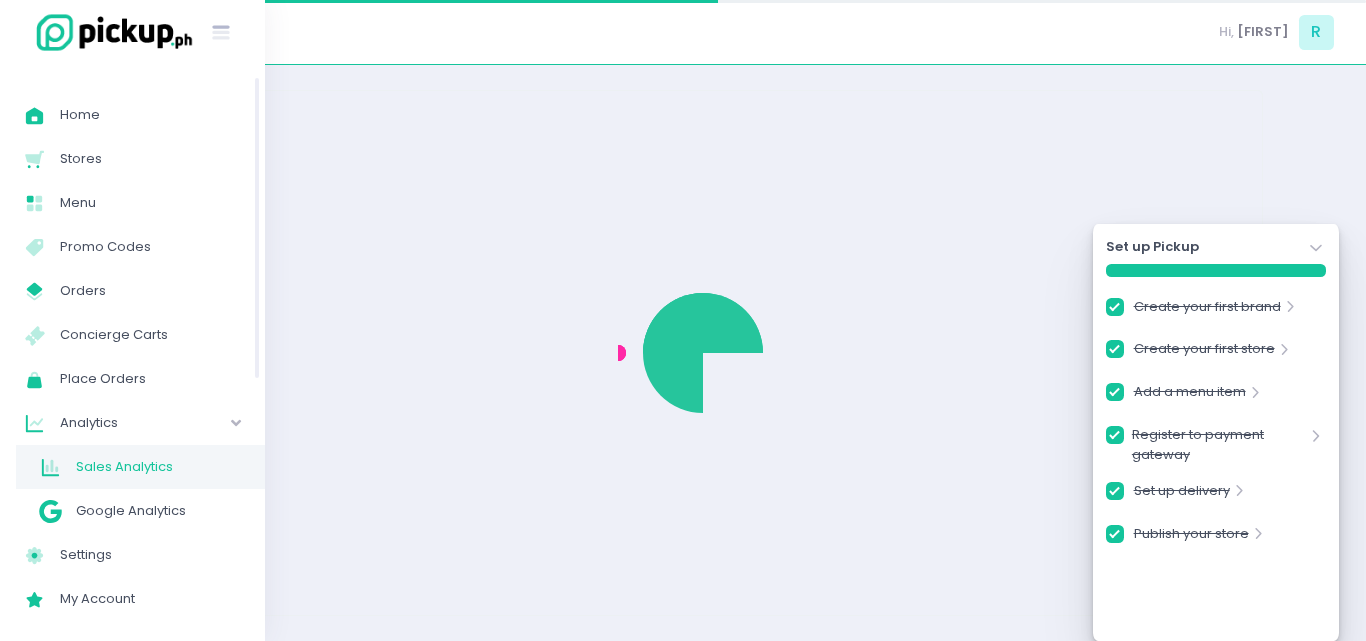 checkbox on "true" 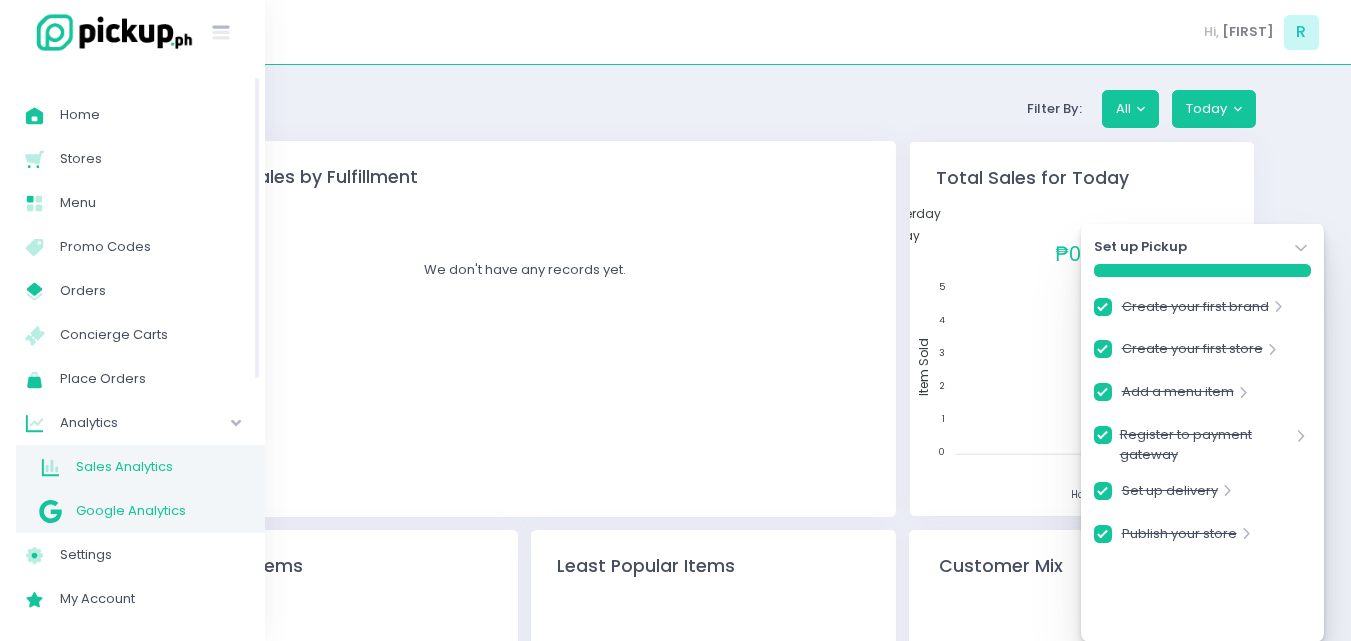 click on "Google Analytics" at bounding box center (158, 511) 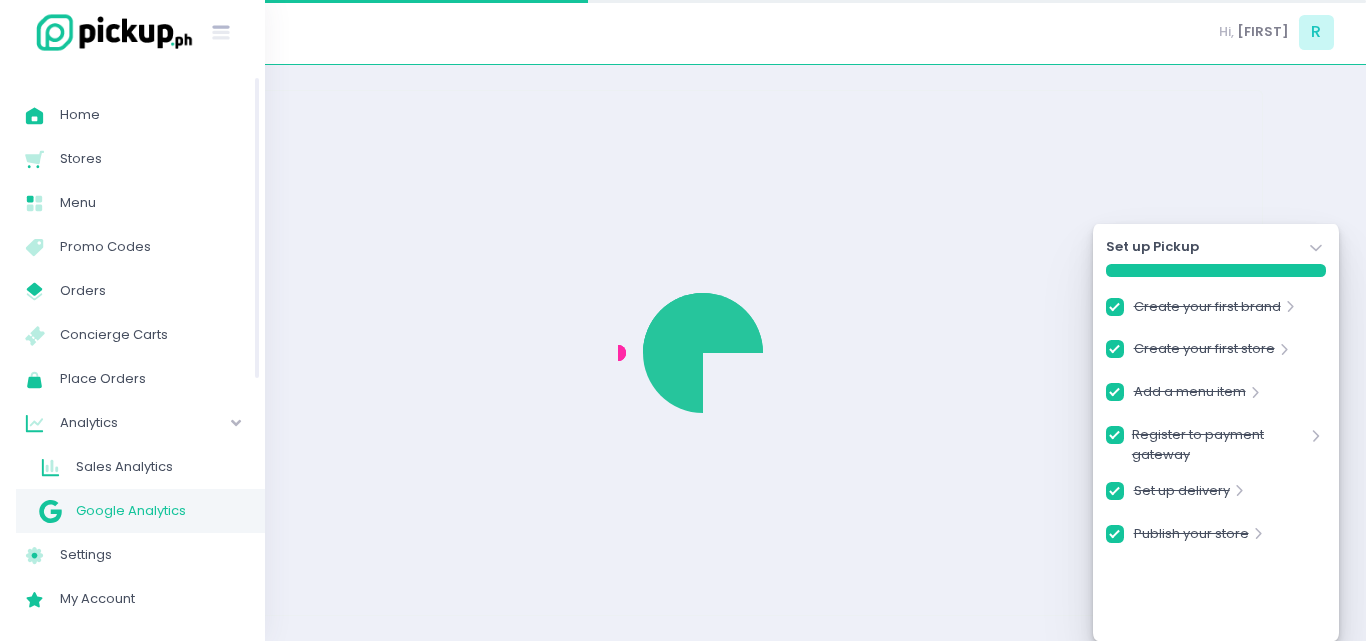 checkbox on "true" 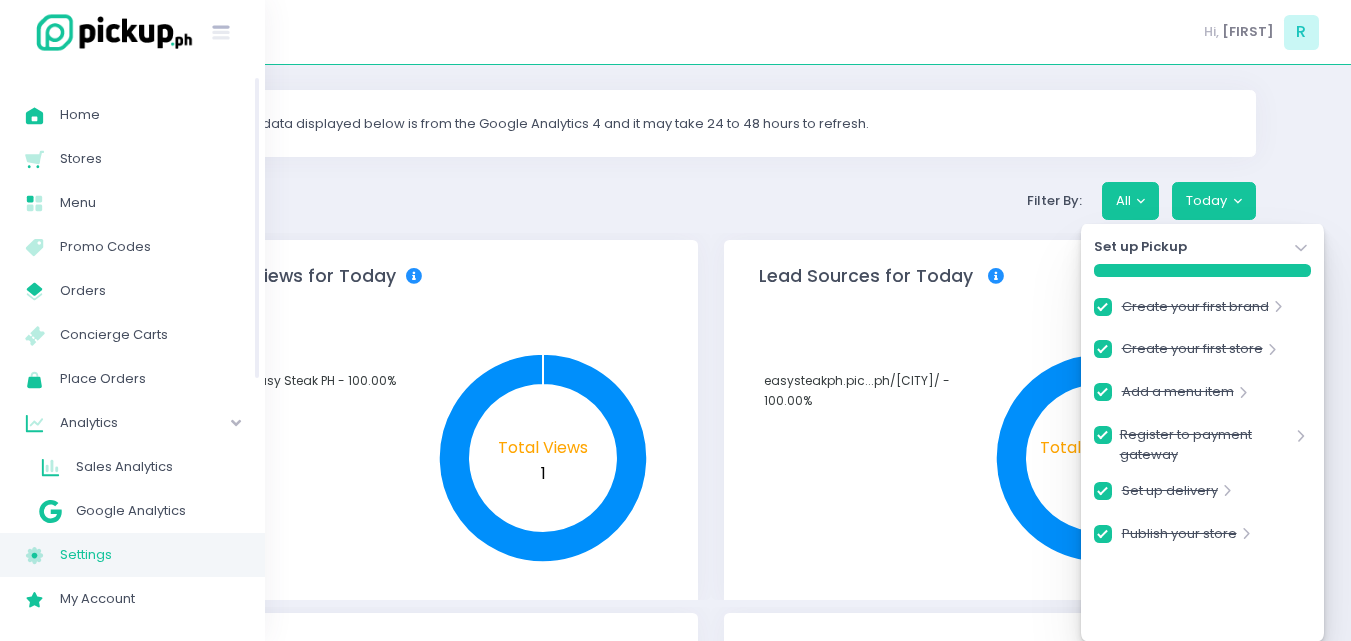 click on "Settings" at bounding box center [150, 555] 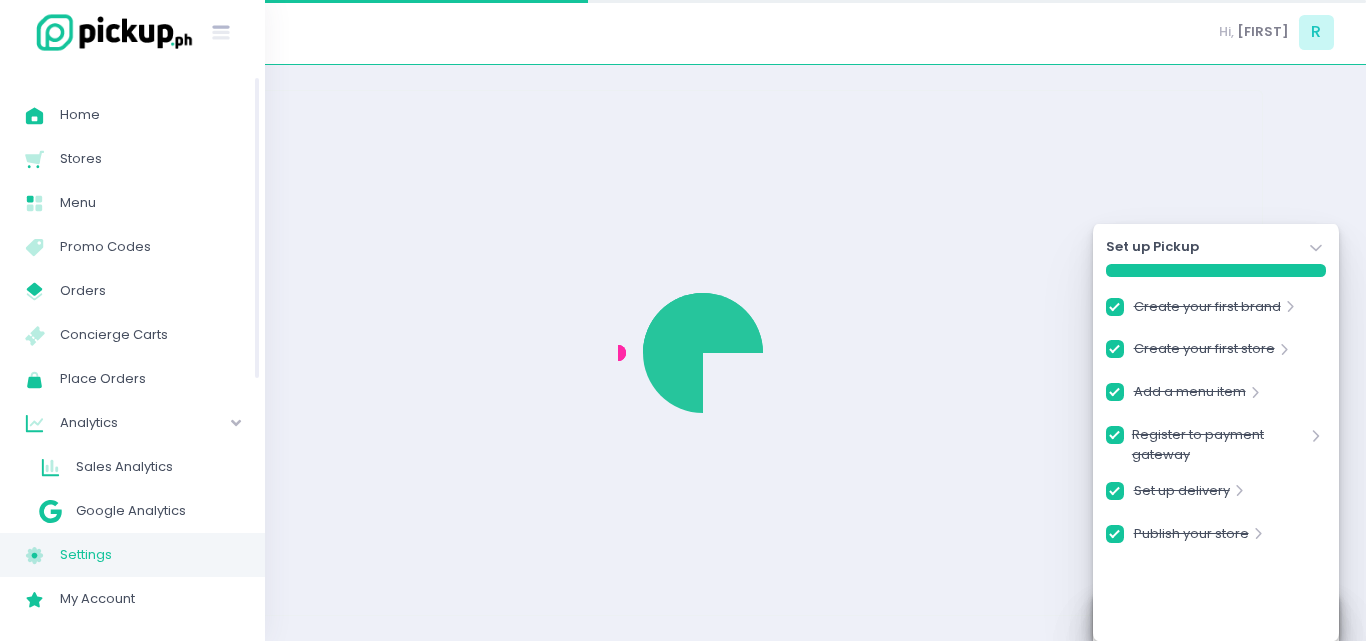 checkbox on "true" 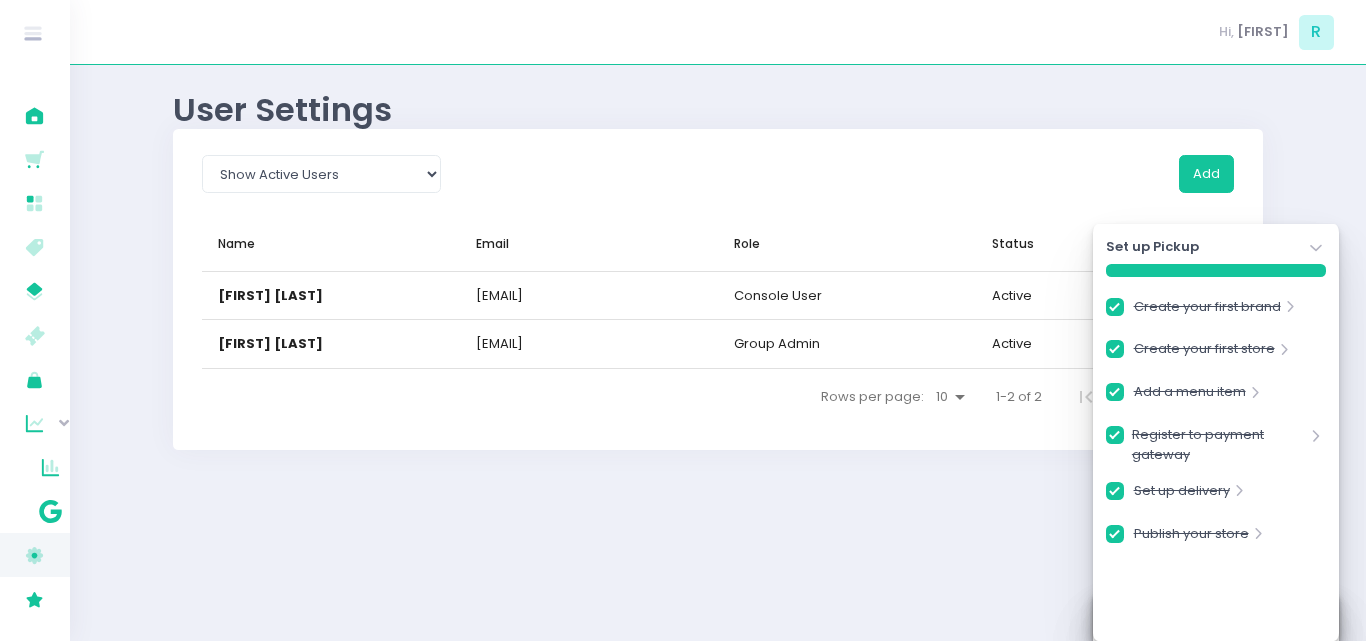 click on "Stockholm-icons / Navigation / Angle-down Created with Sketch." 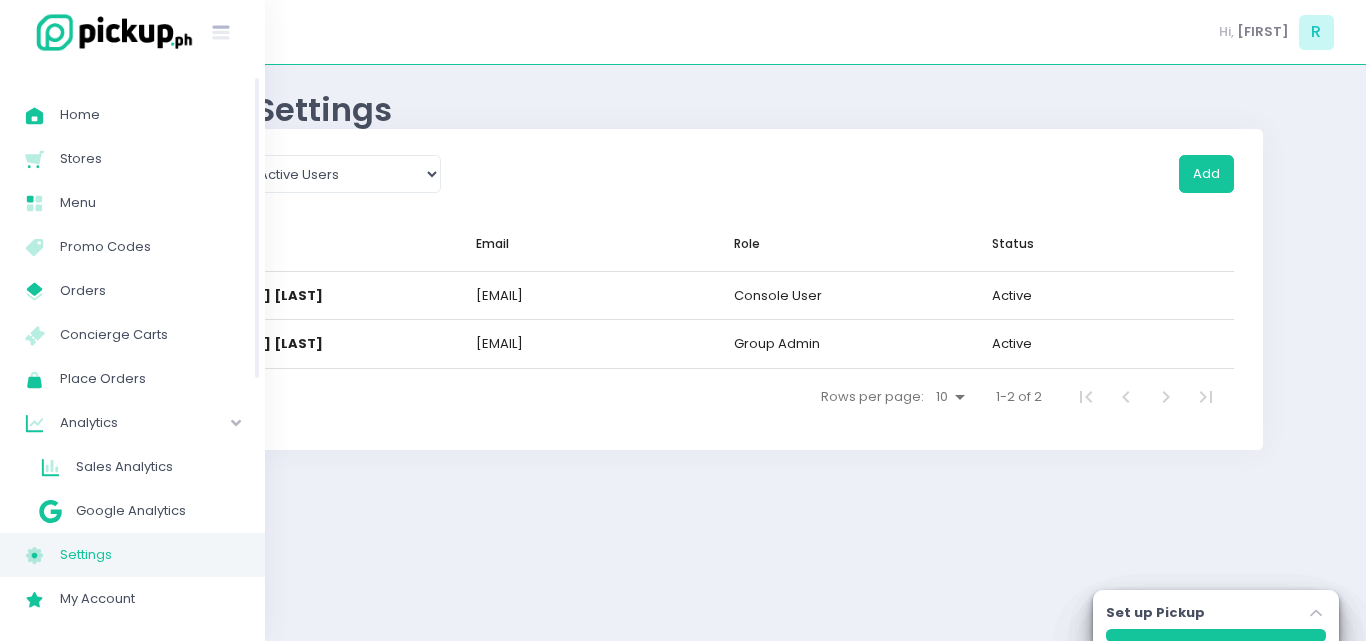click on "Settings" at bounding box center [150, 555] 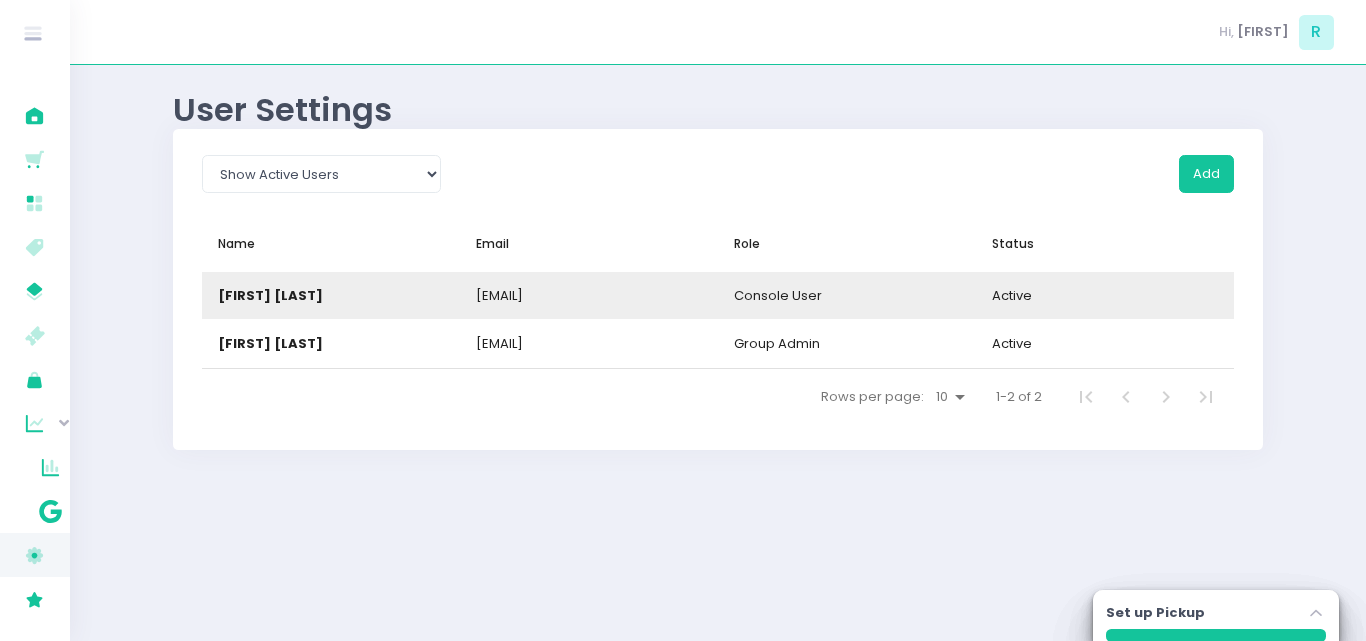 click on "[EMAIL]" at bounding box center [589, 295] 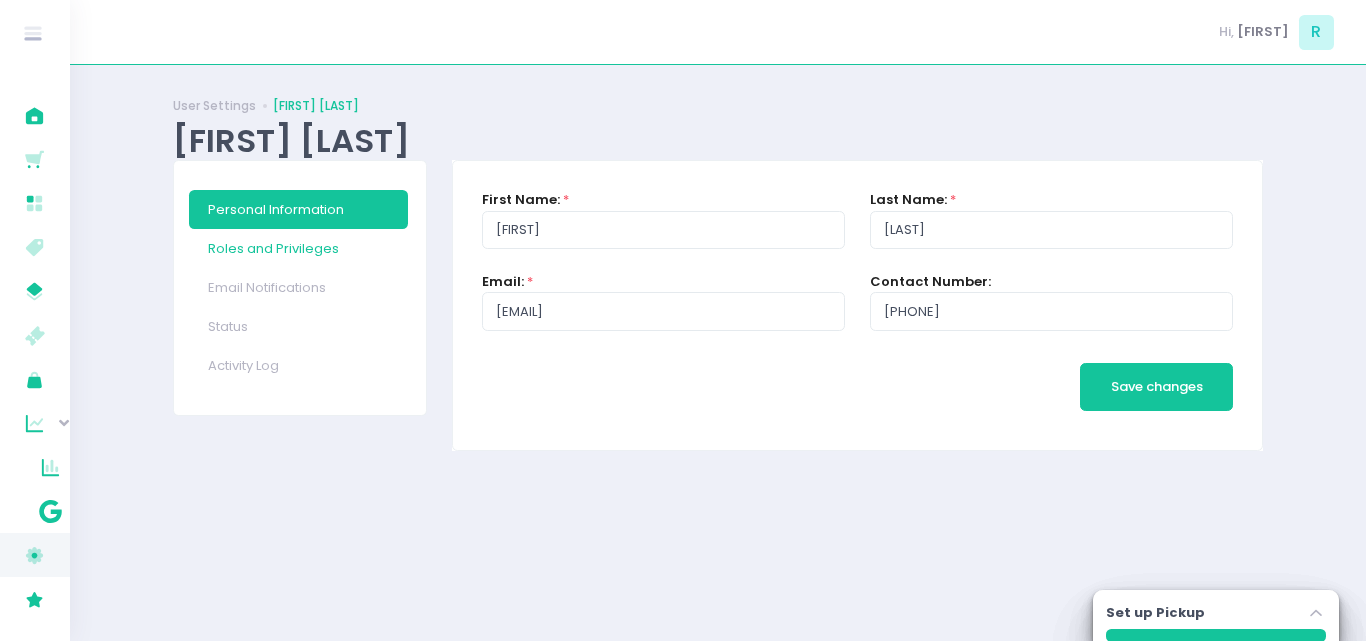 click on "Roles and Privileges" at bounding box center [298, 248] 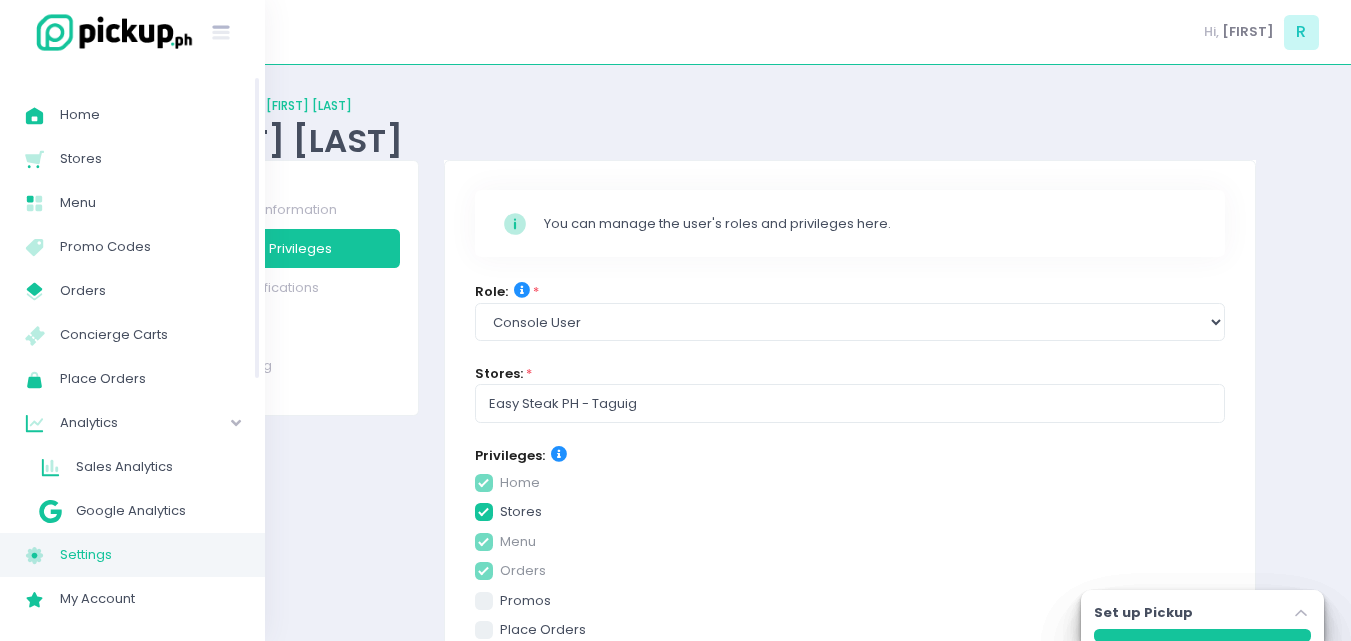 click on "Settings" at bounding box center [150, 555] 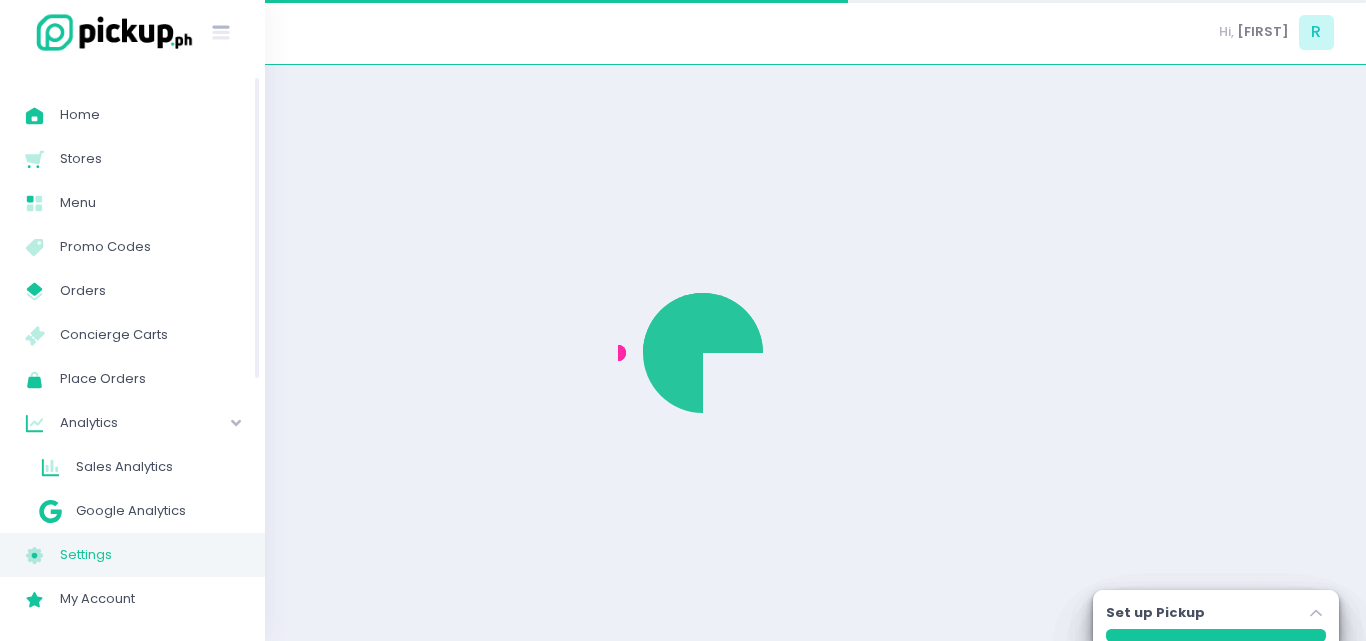 select on "active" 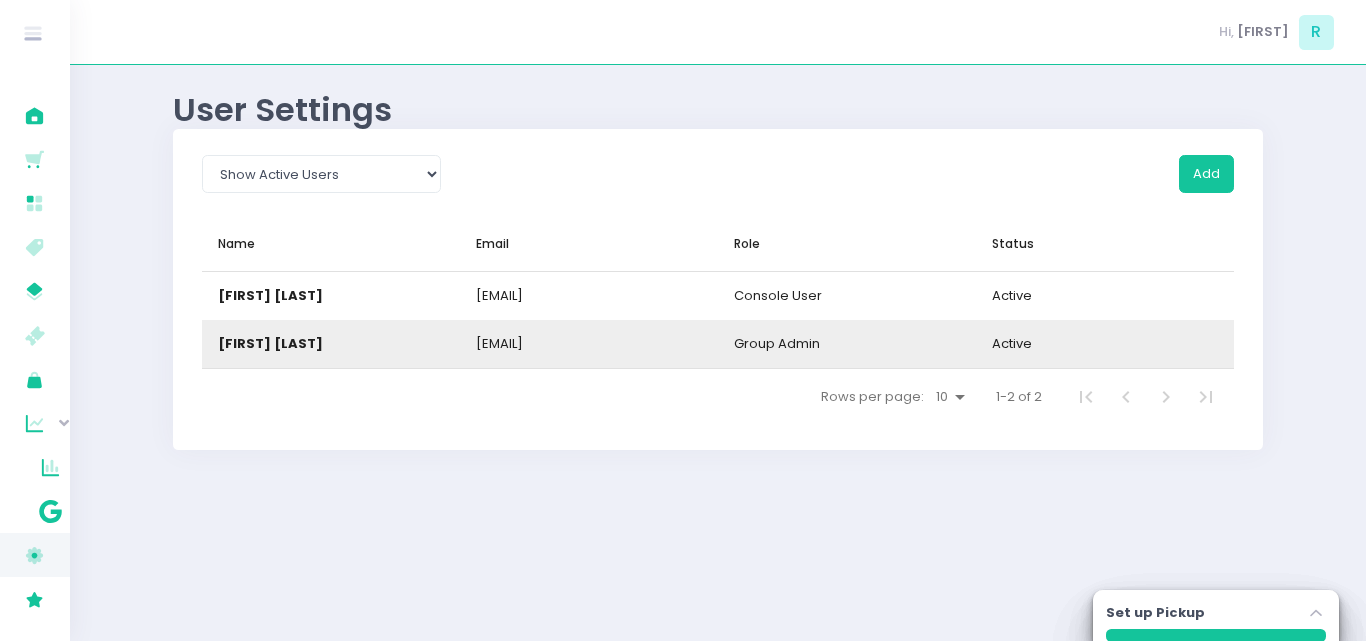 click on "[EMAIL]" at bounding box center (499, 344) 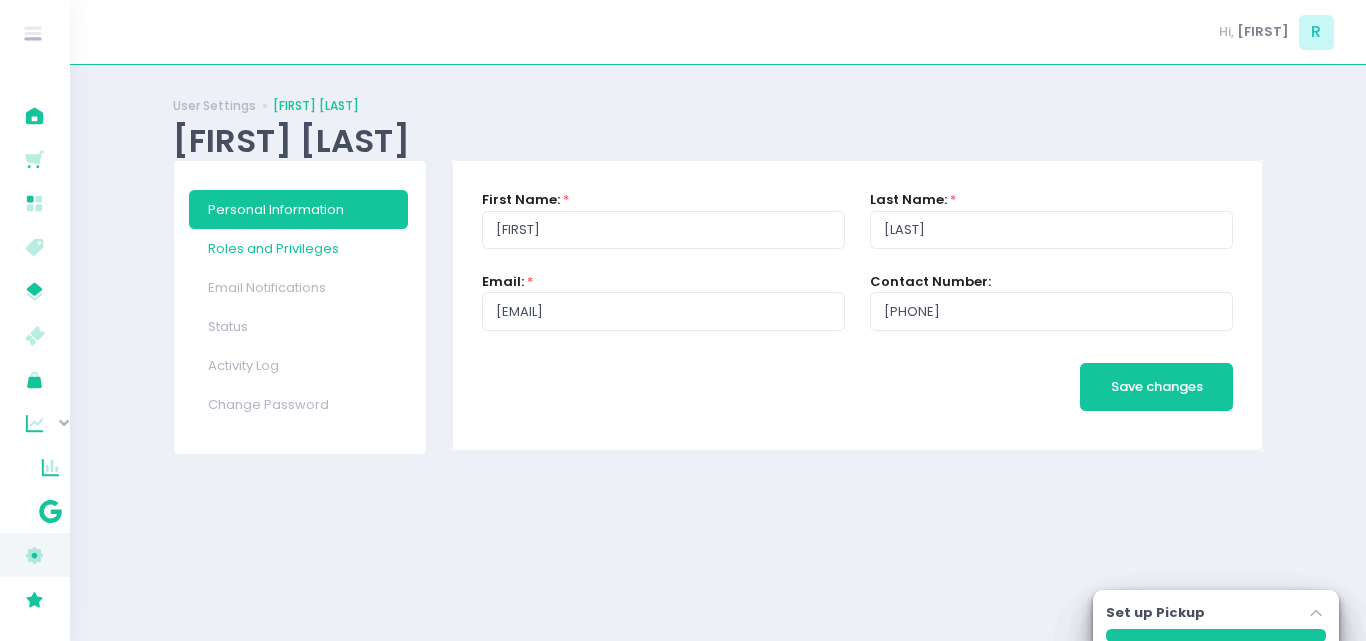 click on "Roles and Privileges" at bounding box center (298, 248) 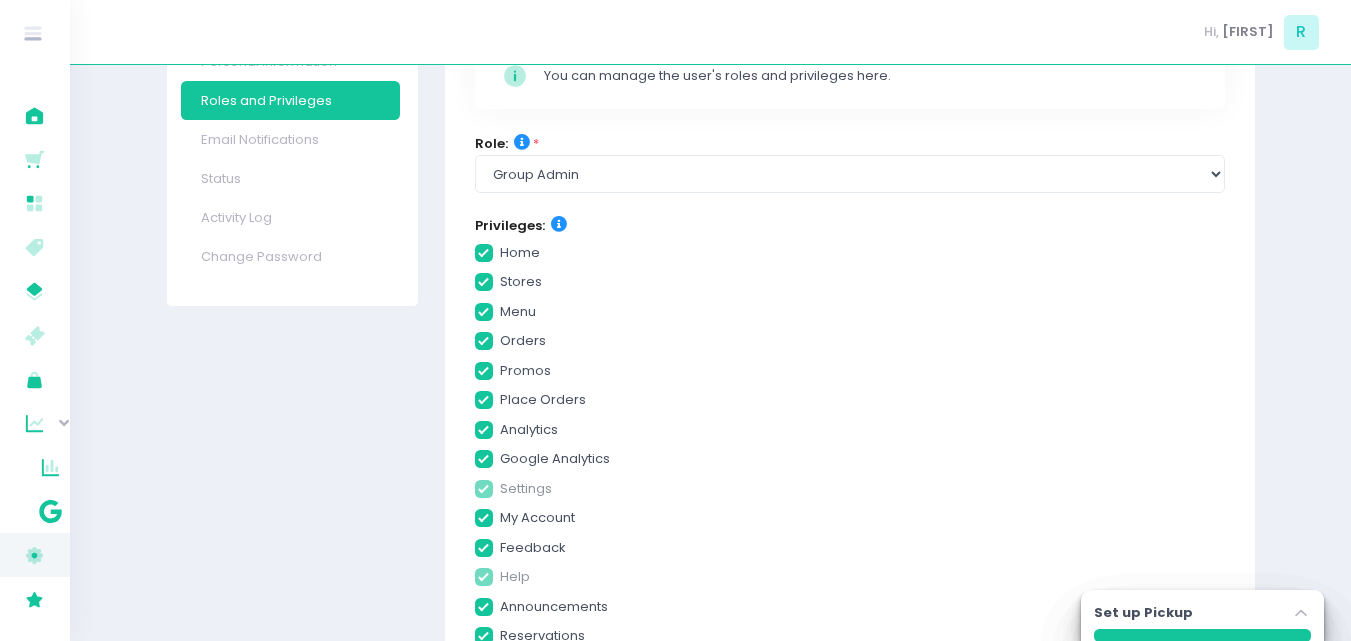 scroll, scrollTop: 147, scrollLeft: 0, axis: vertical 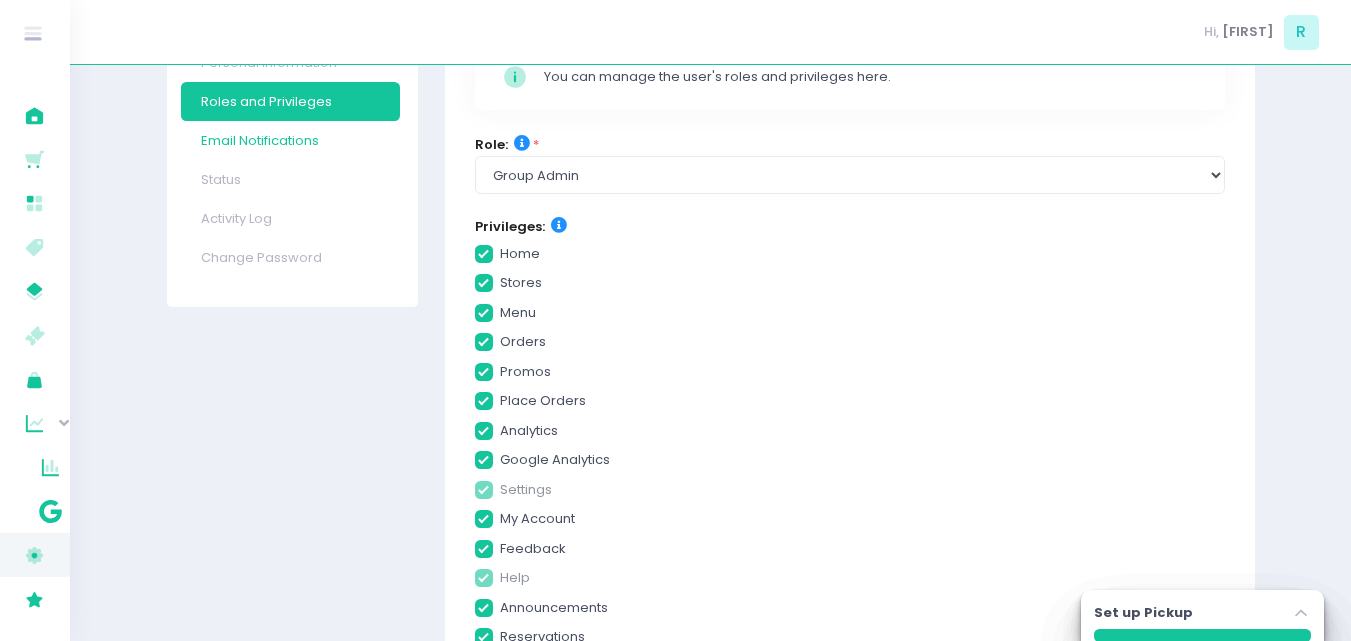 click on "Email Notifications" at bounding box center (290, 140) 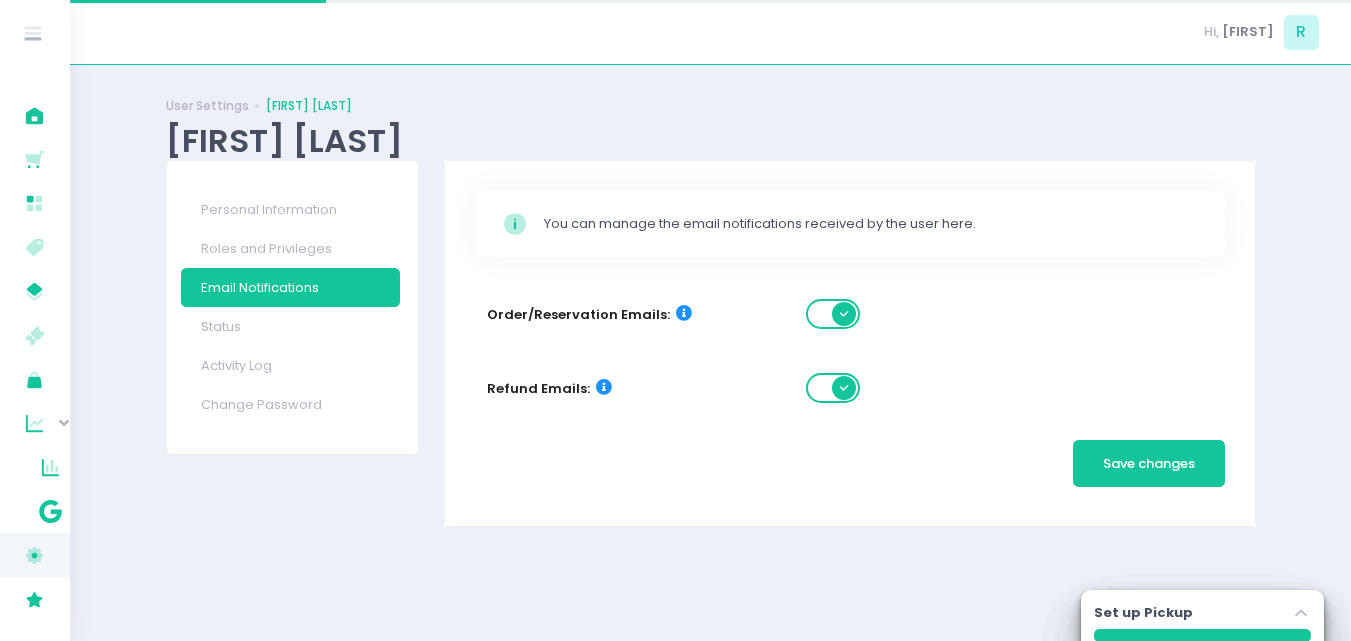 scroll, scrollTop: 0, scrollLeft: 0, axis: both 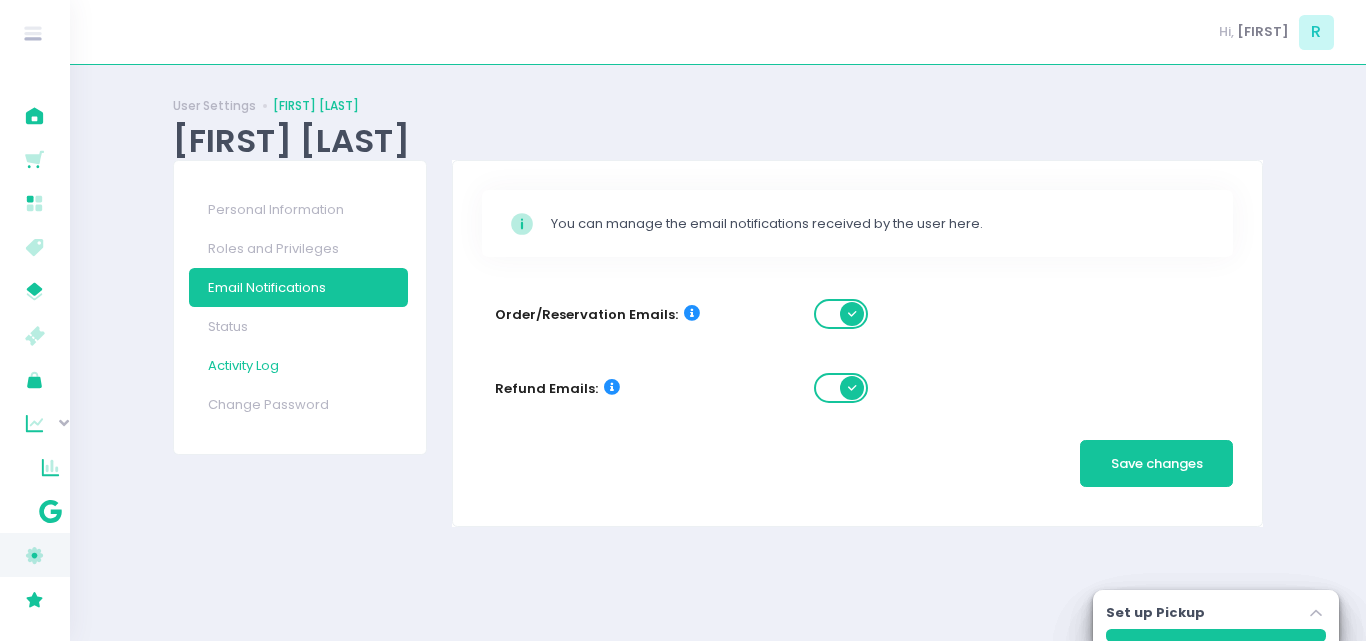 click on "Activity Log" at bounding box center [298, 365] 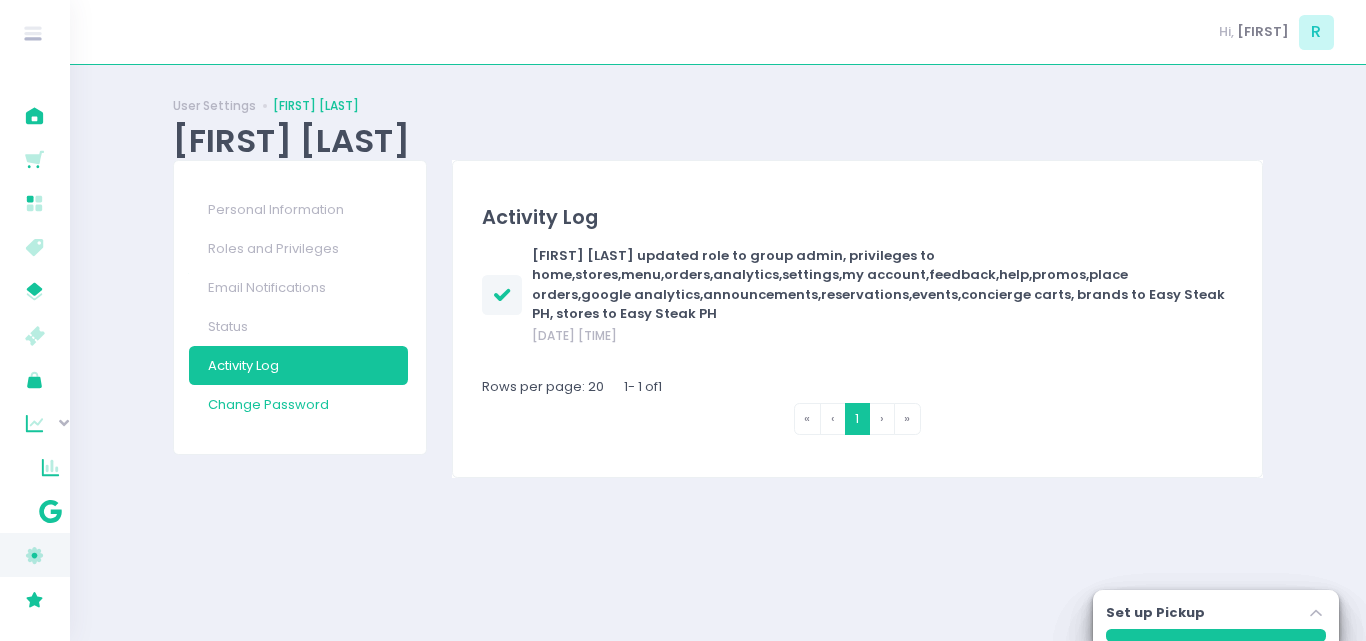 click on "Change Password" at bounding box center (298, 404) 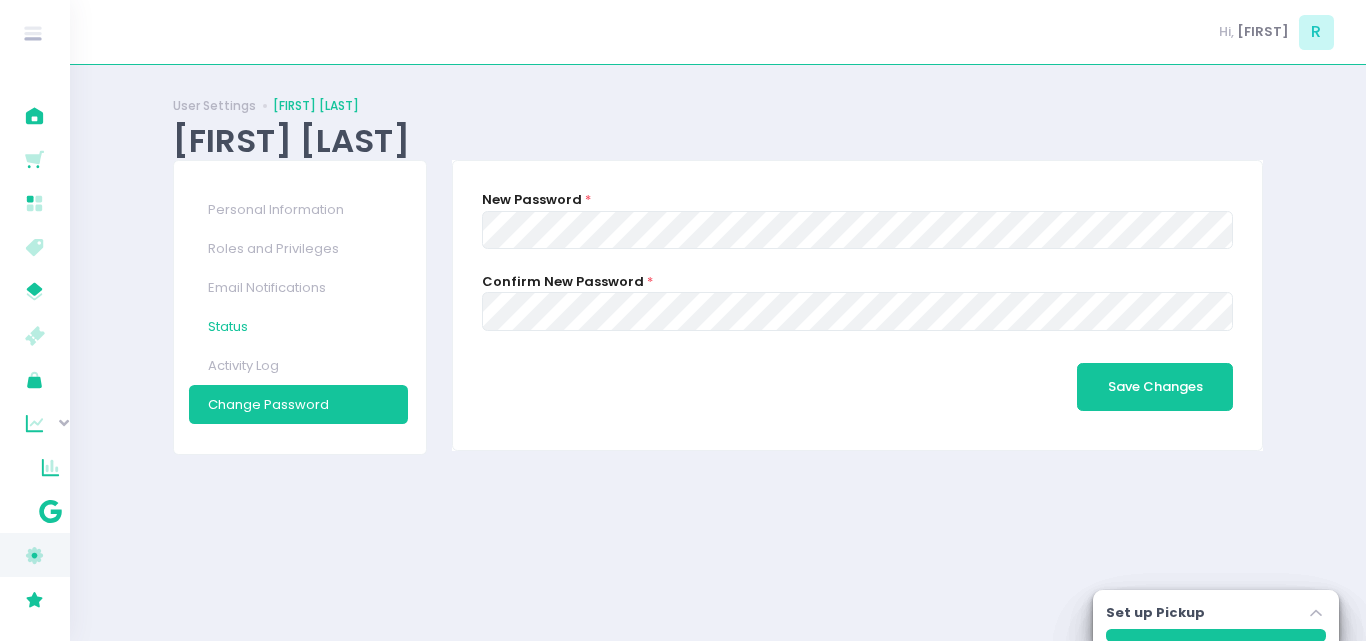 click on "Status" at bounding box center (298, 326) 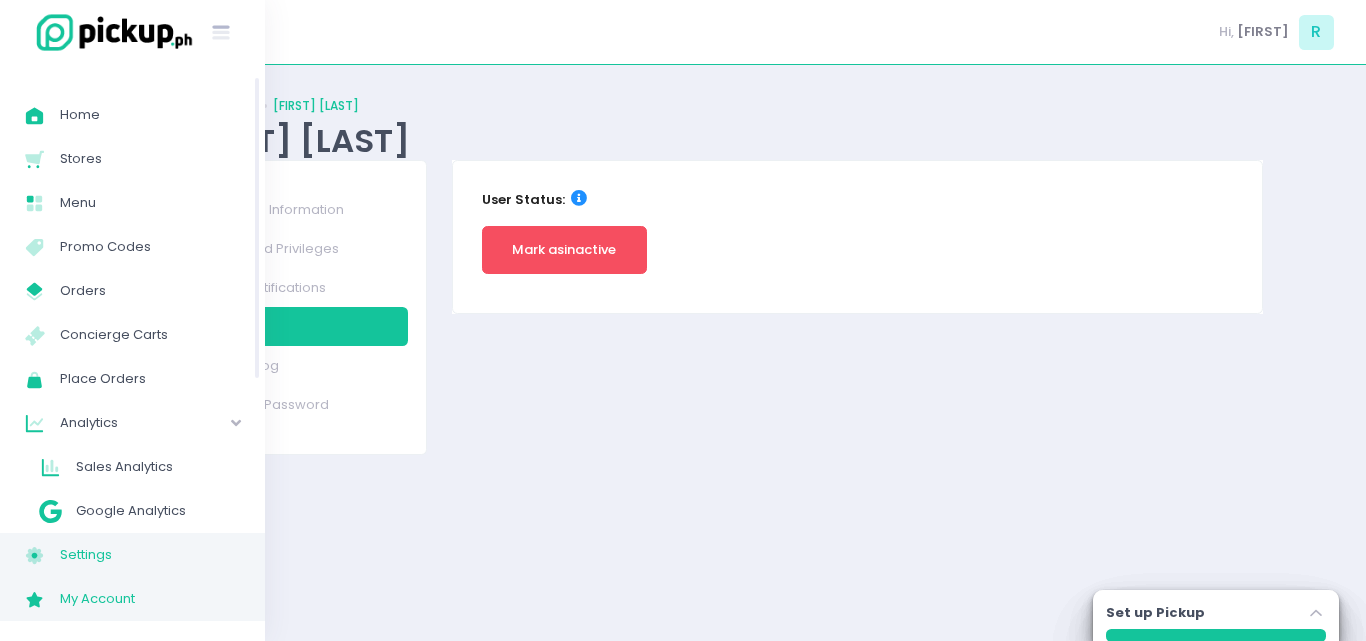 click on "My Account" at bounding box center [150, 599] 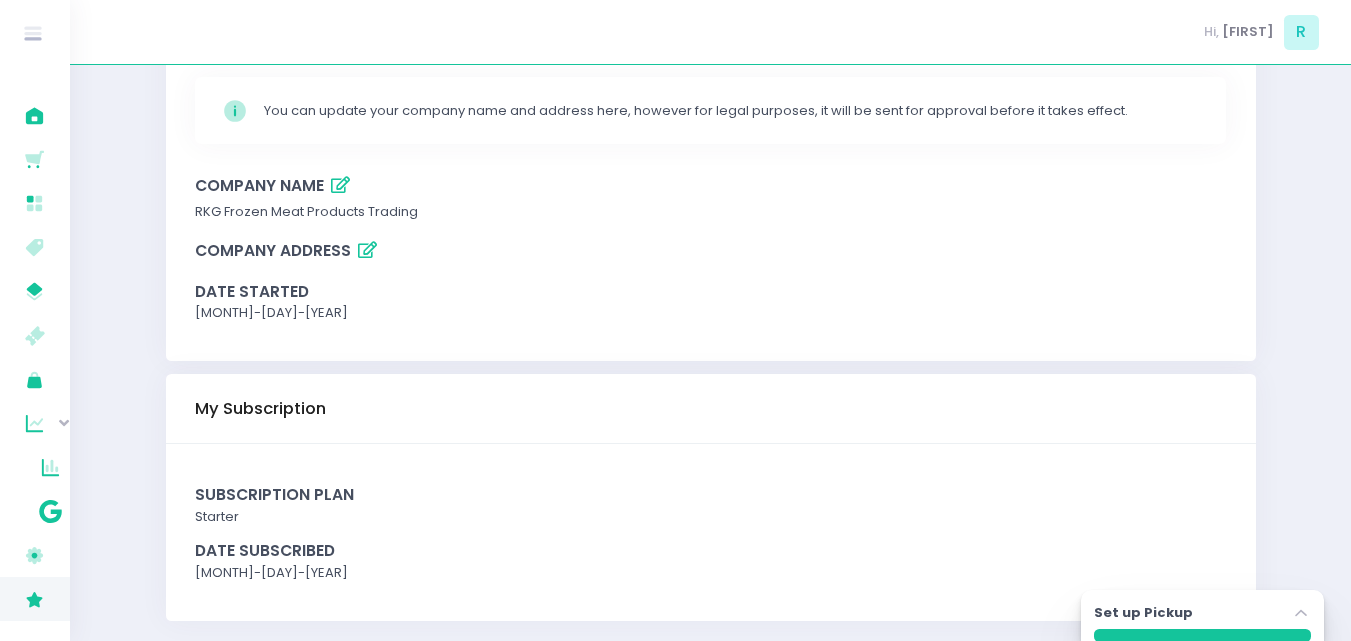 scroll, scrollTop: 179, scrollLeft: 0, axis: vertical 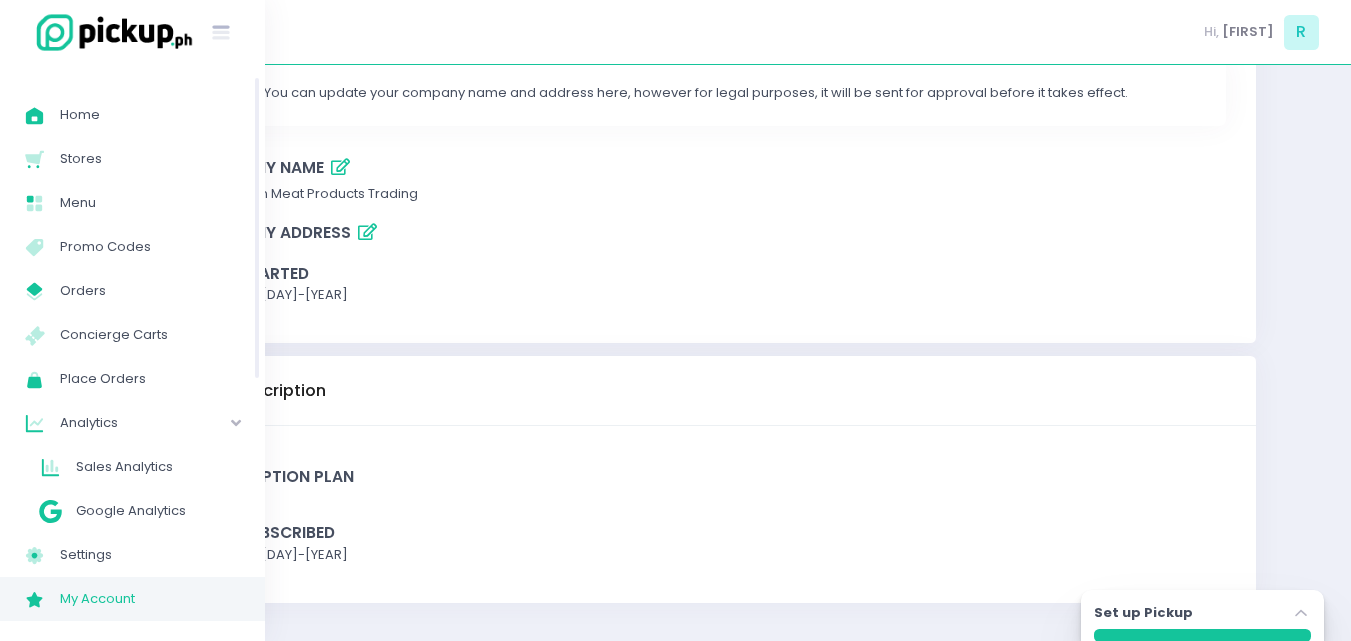 click on "Analytics Created with Sketch." at bounding box center [42, 423] 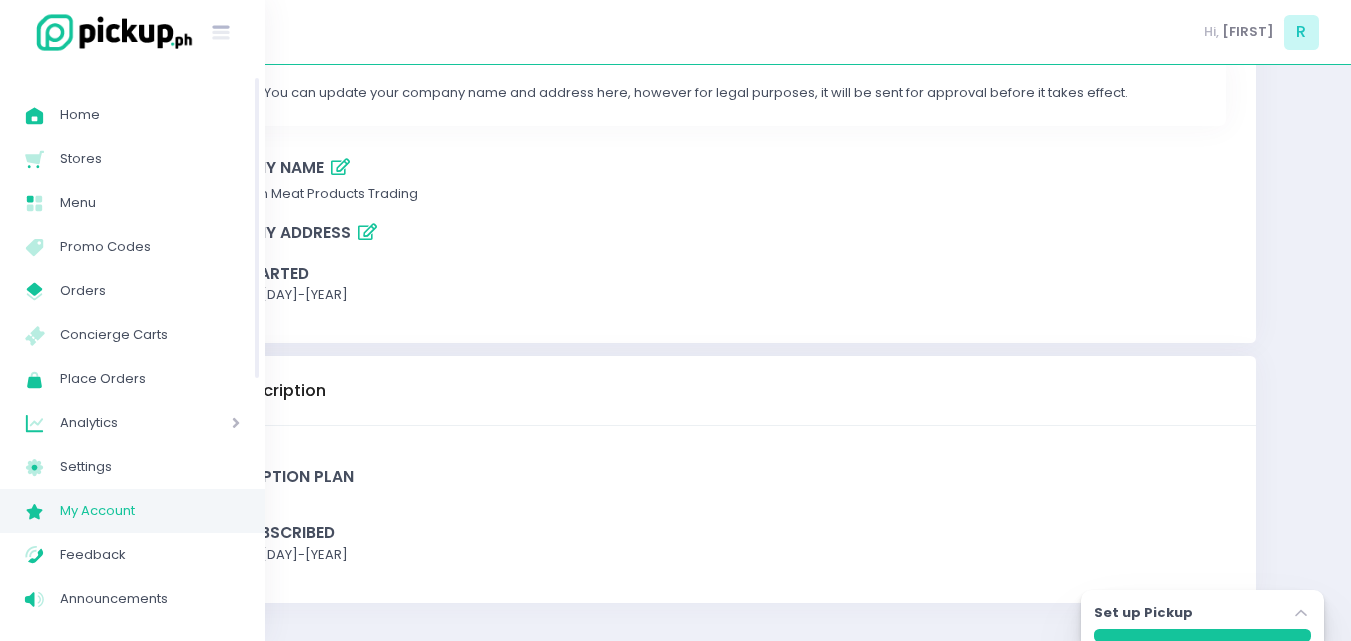 click at bounding box center (207, 423) 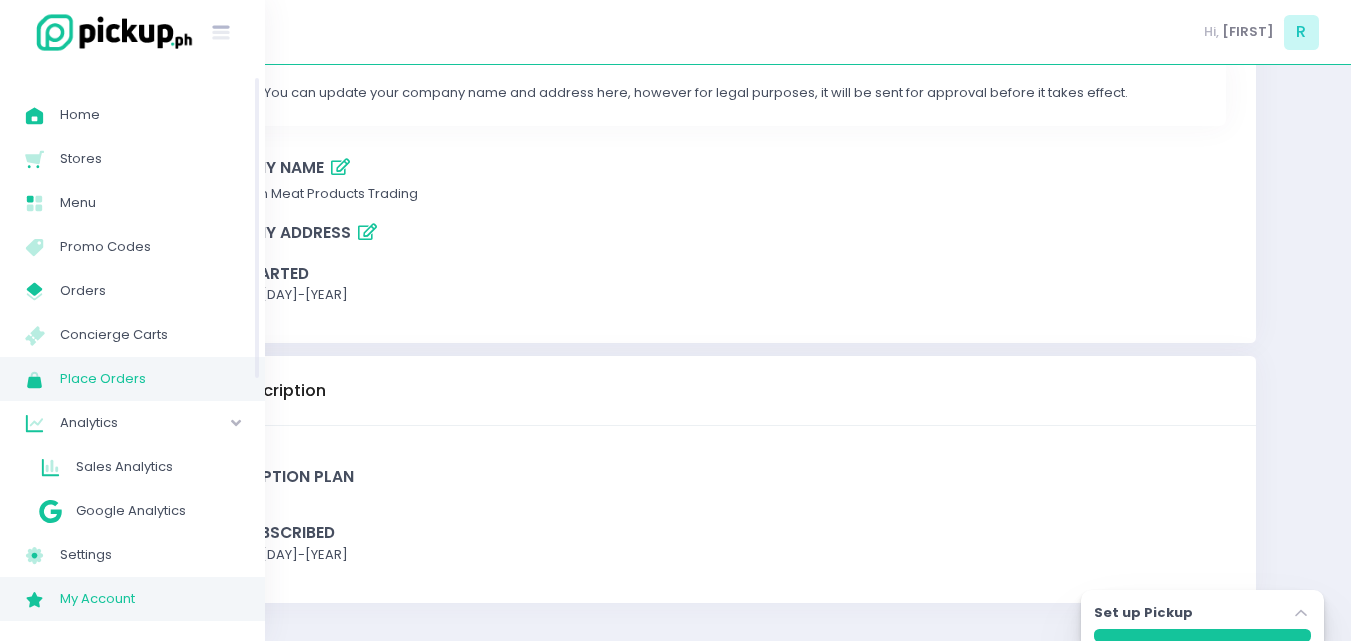 click on "Place Orders" at bounding box center (150, 379) 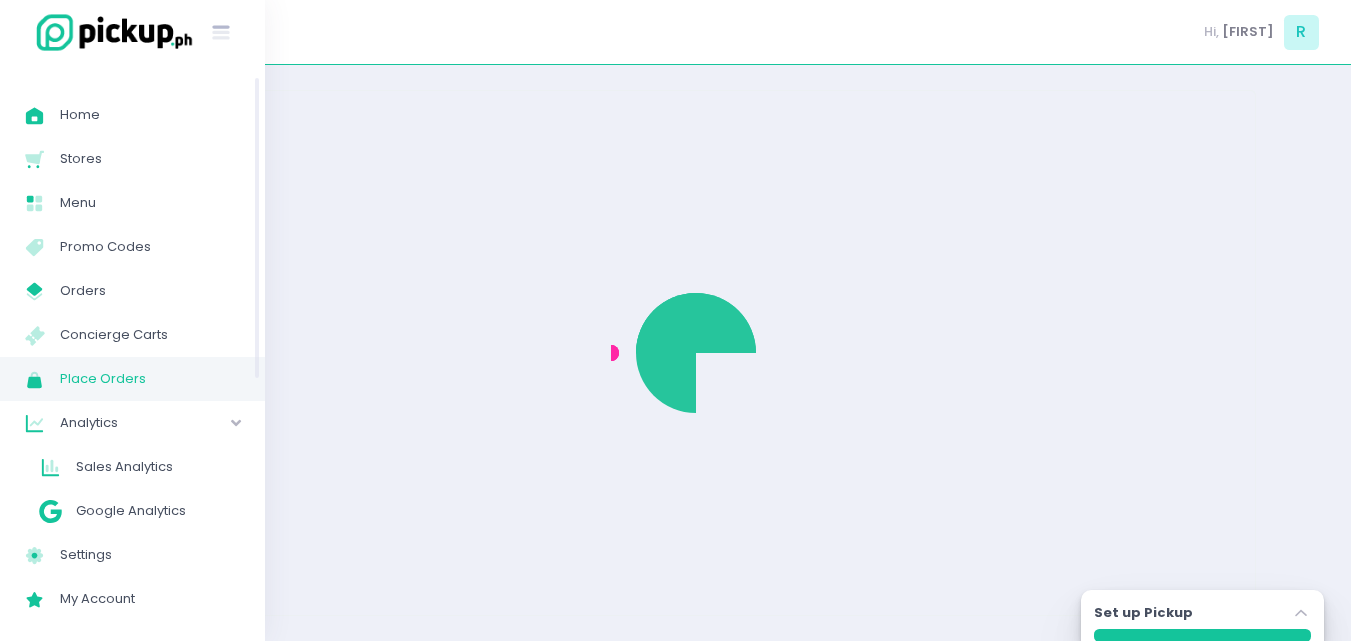 scroll, scrollTop: 0, scrollLeft: 0, axis: both 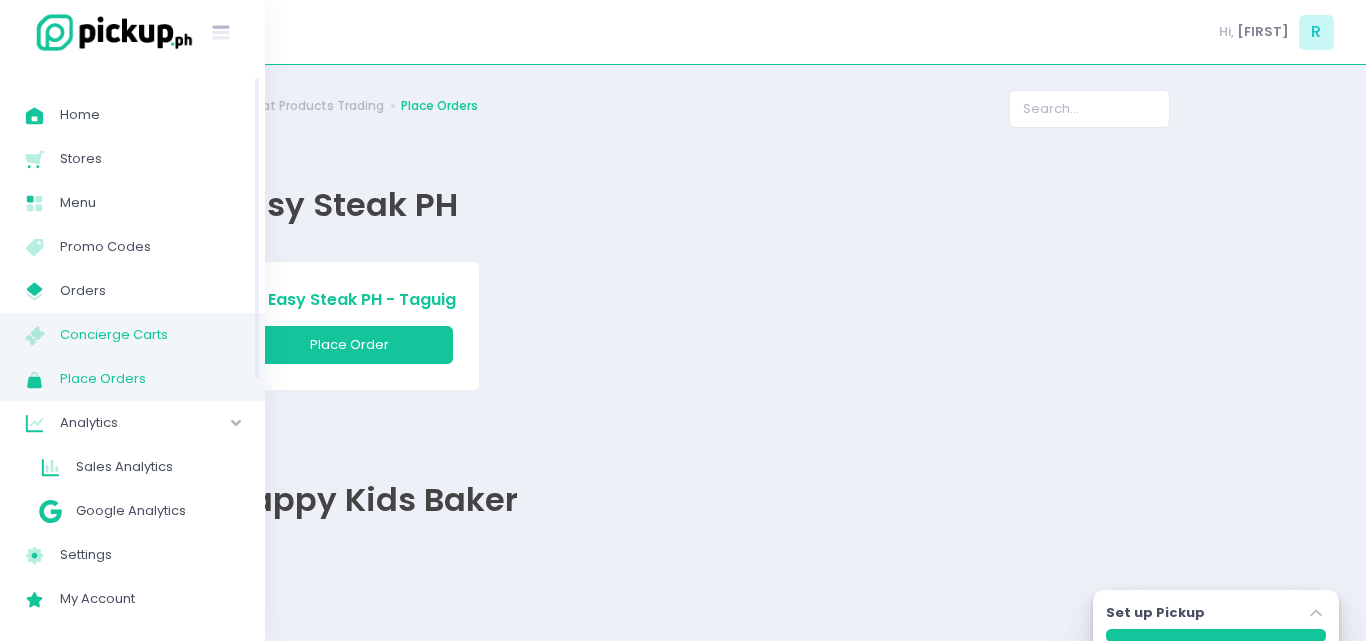 click on "Concierge Carts Created with Sketch. Concierge Carts" at bounding box center (132, 335) 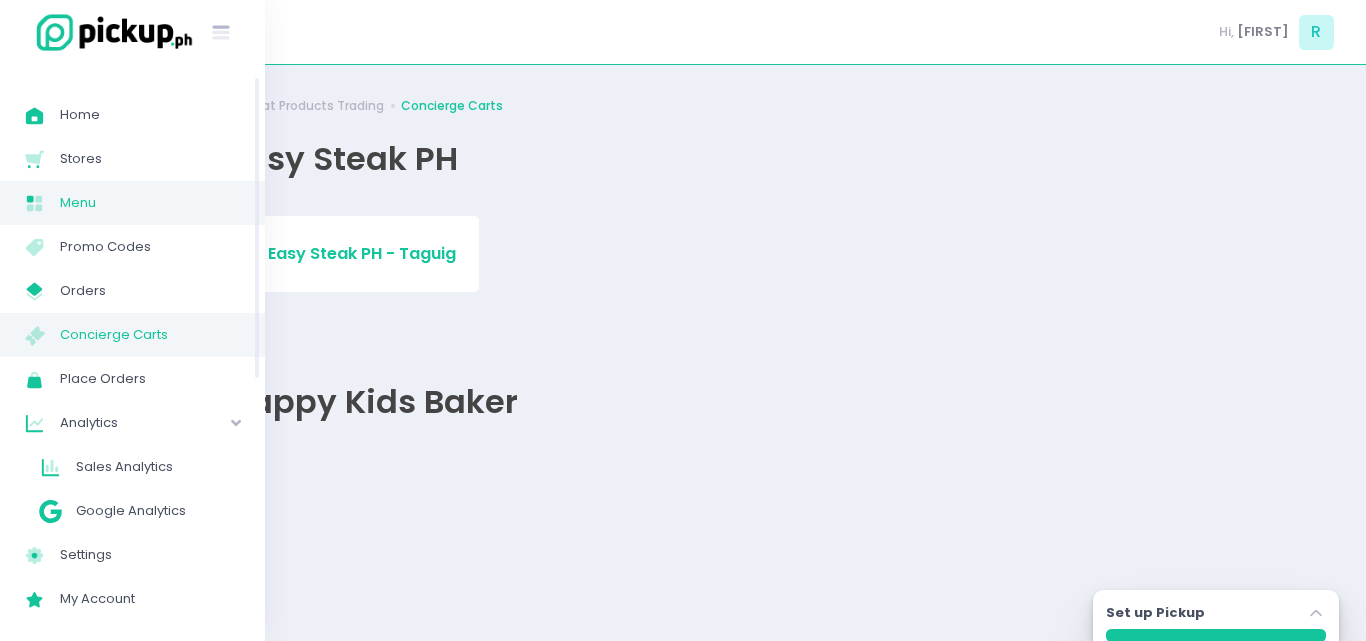 click on "Menu Created with Sketch. Menu" at bounding box center (132, 203) 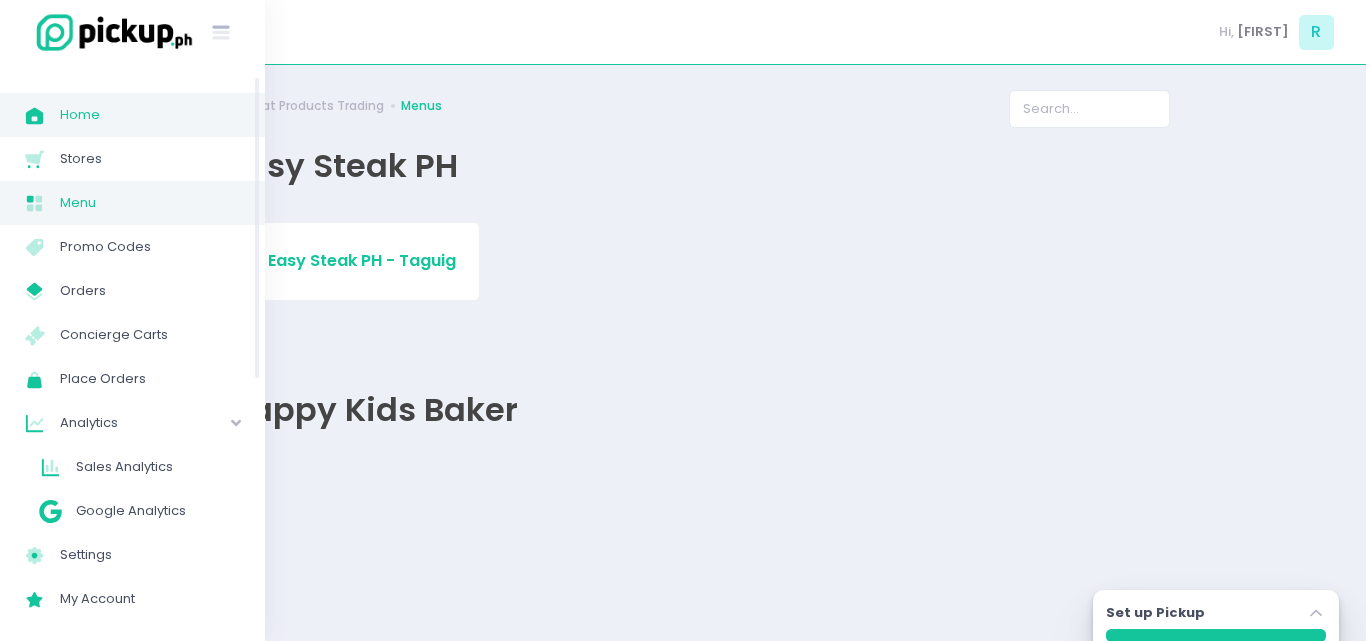 click on "Home" at bounding box center [150, 115] 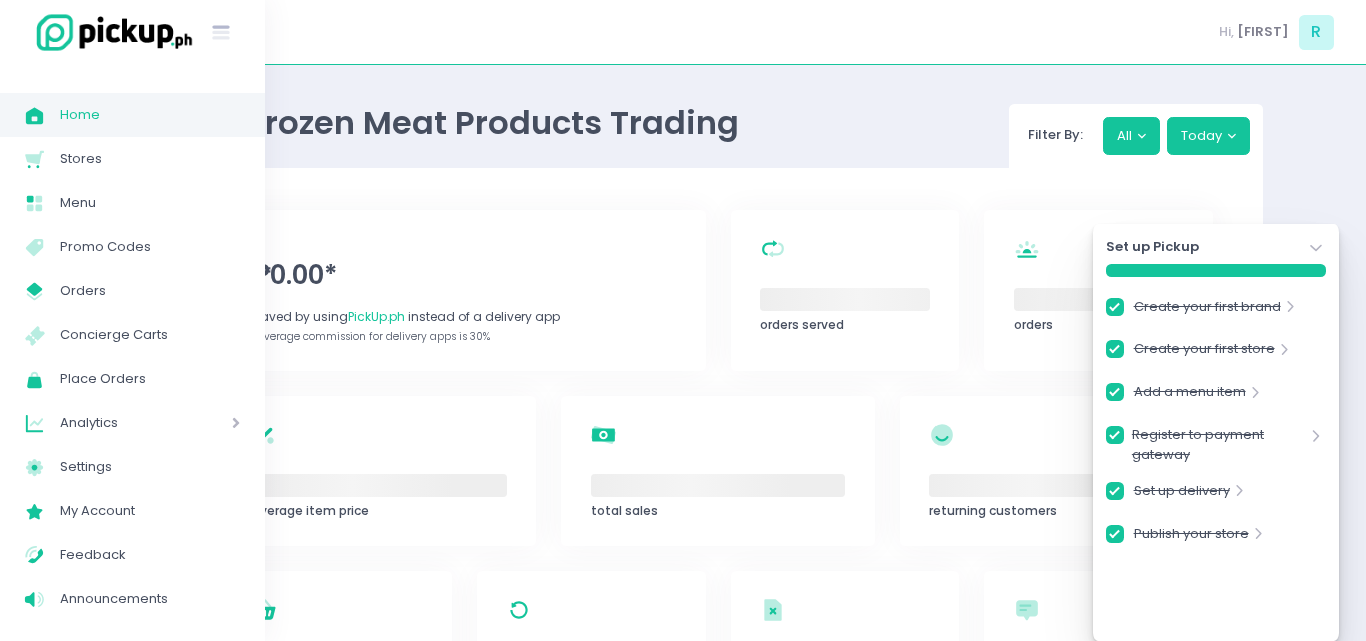 checkbox on "true" 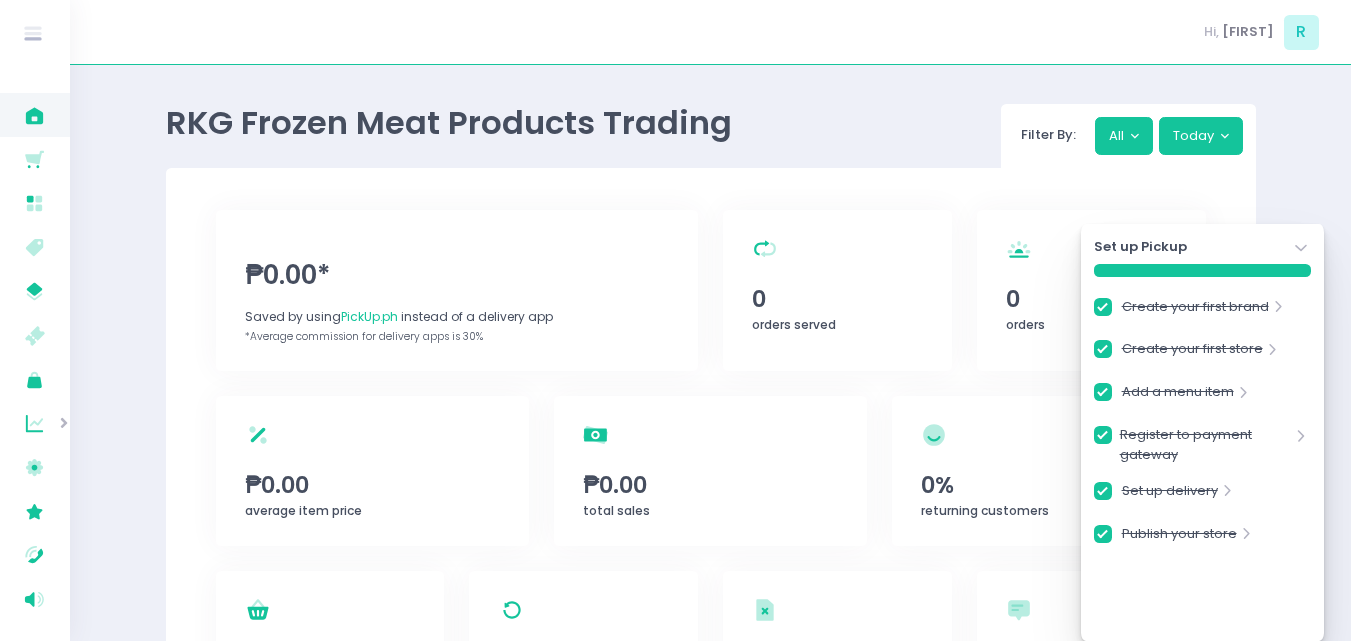 click on "Hi, [FIRST] [LAST]" at bounding box center [710, 32] 